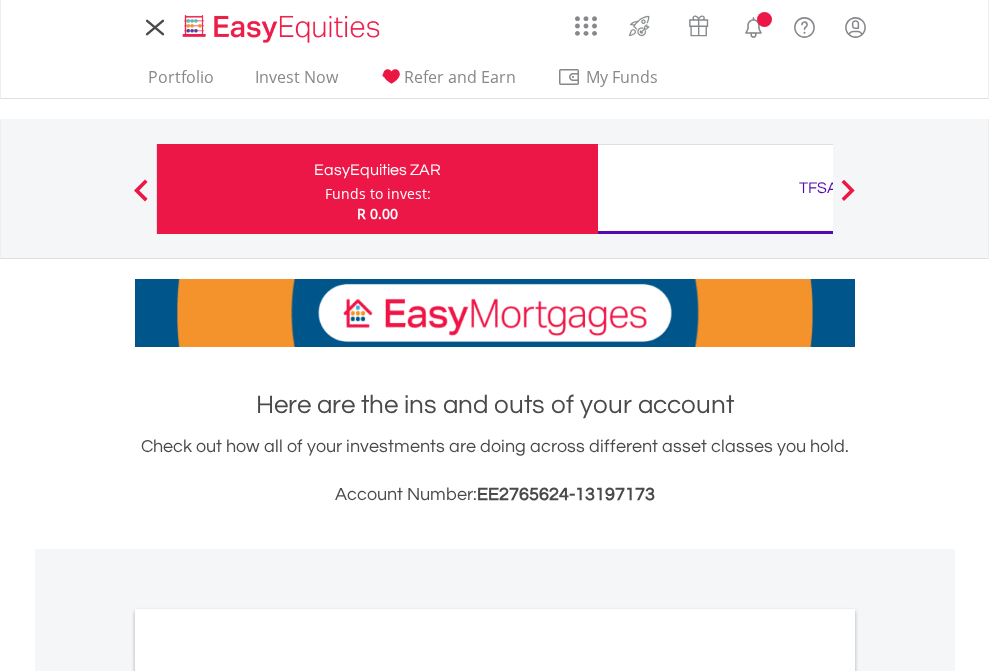 scroll, scrollTop: 0, scrollLeft: 0, axis: both 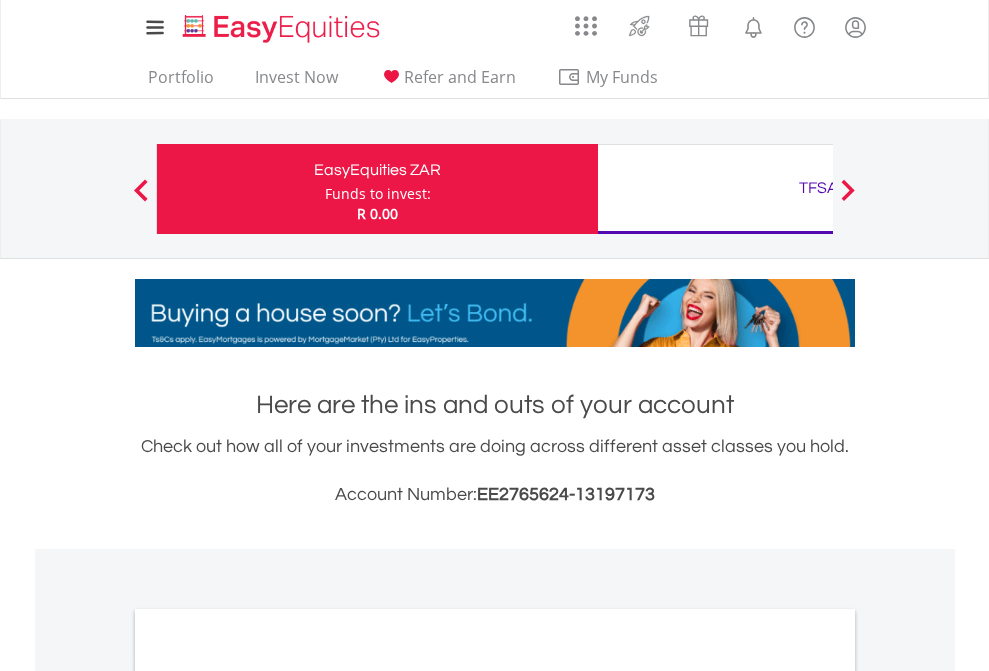 click on "Funds to invest:" at bounding box center (378, 194) 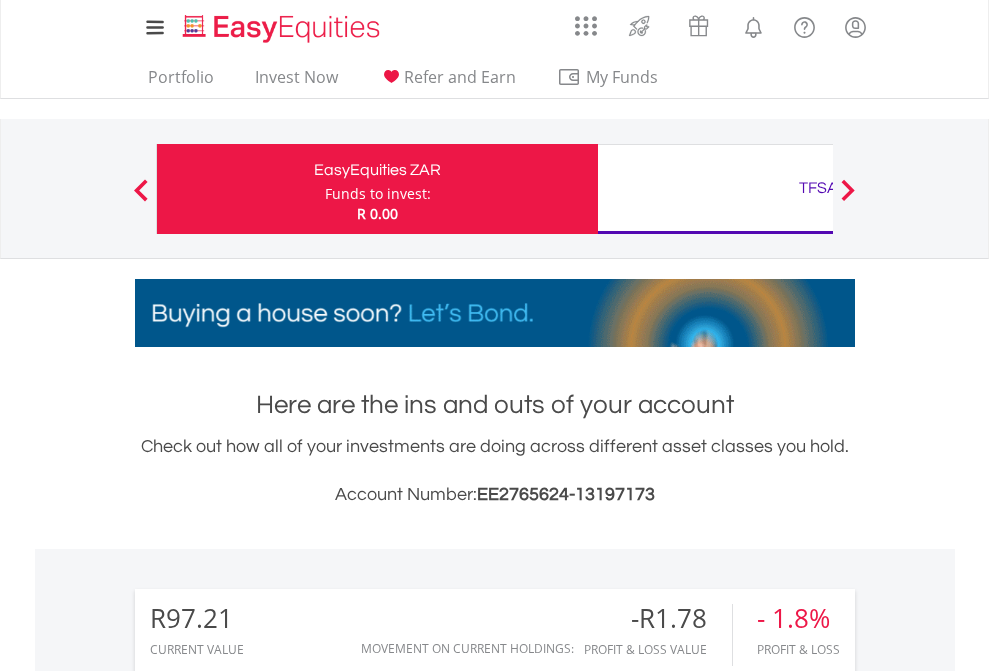 scroll, scrollTop: 999808, scrollLeft: 999687, axis: both 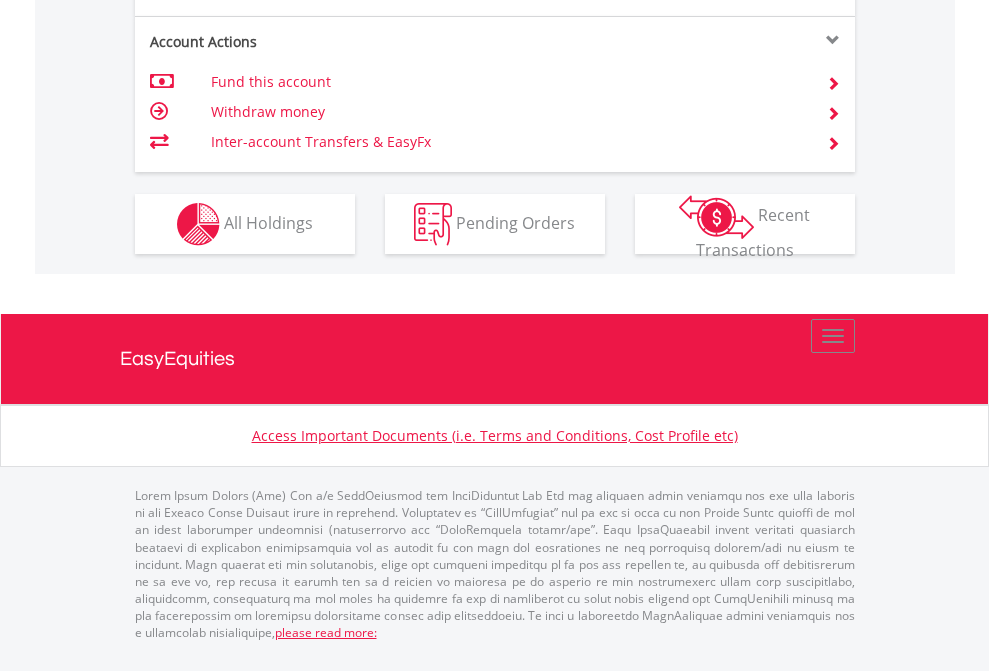 click on "Investment types" at bounding box center [706, -337] 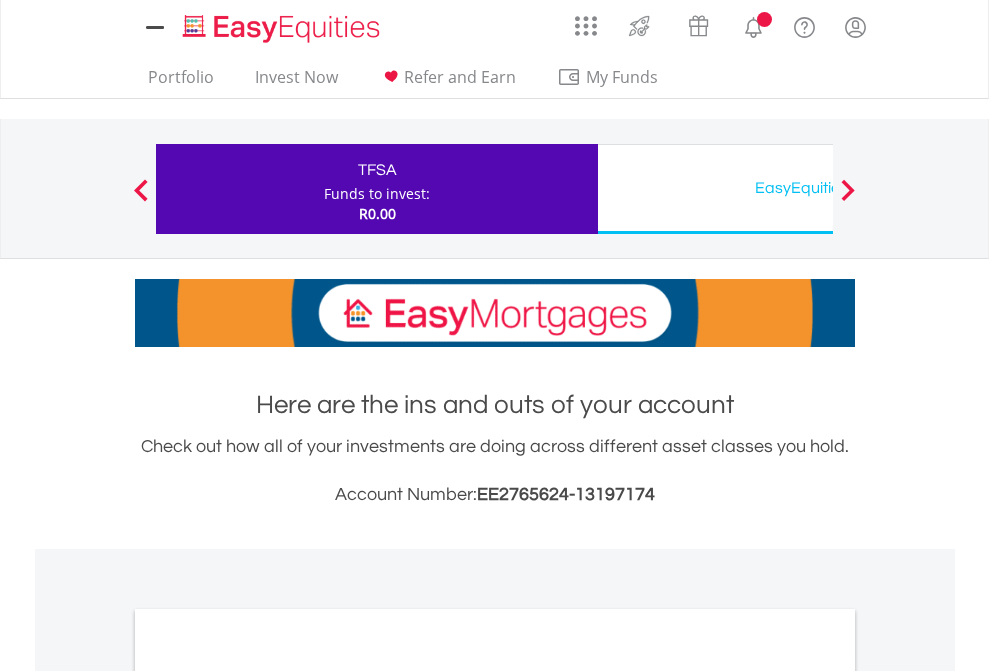 scroll, scrollTop: 0, scrollLeft: 0, axis: both 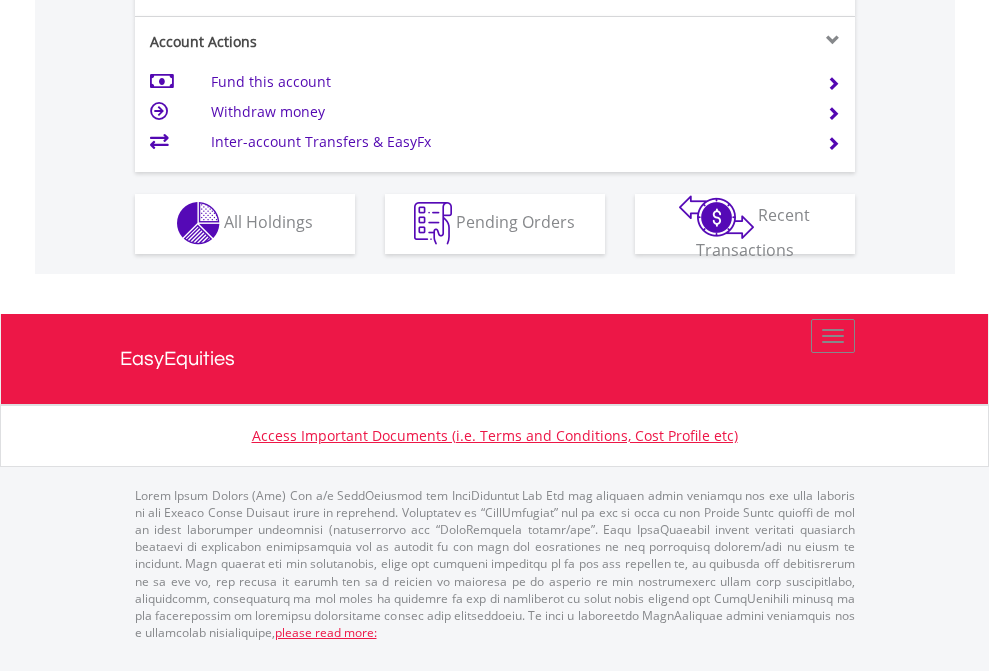 click on "Investment types" at bounding box center [706, -353] 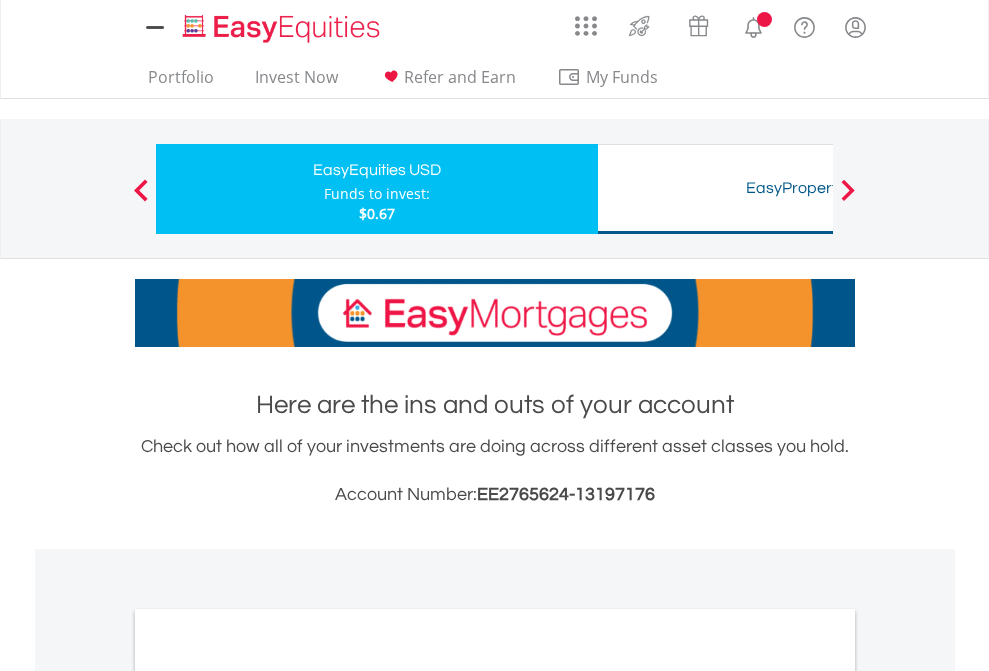 scroll, scrollTop: 0, scrollLeft: 0, axis: both 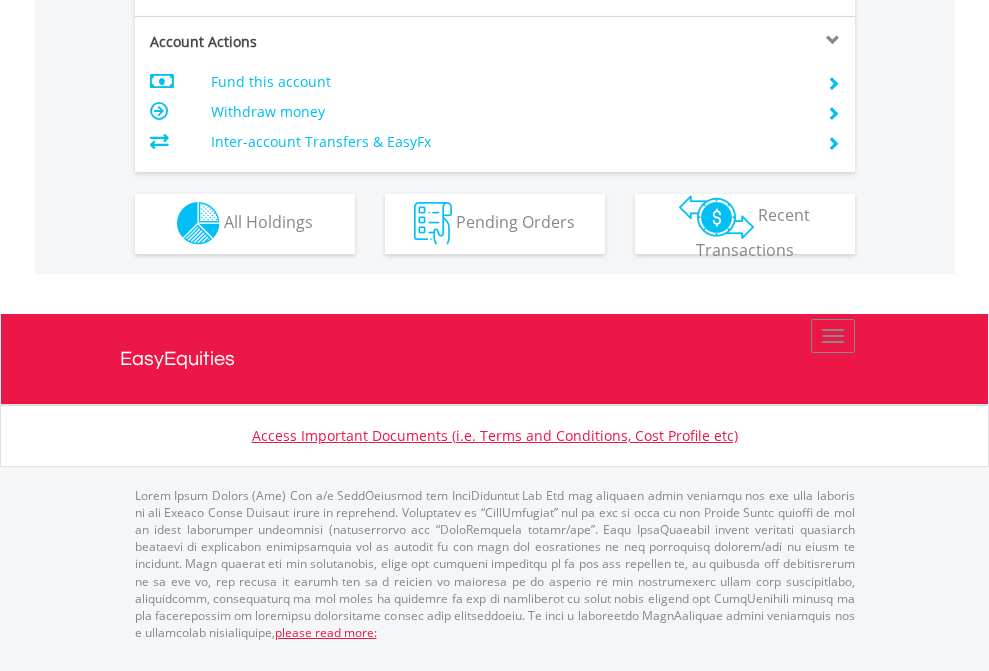 click on "Investment types" at bounding box center [706, -353] 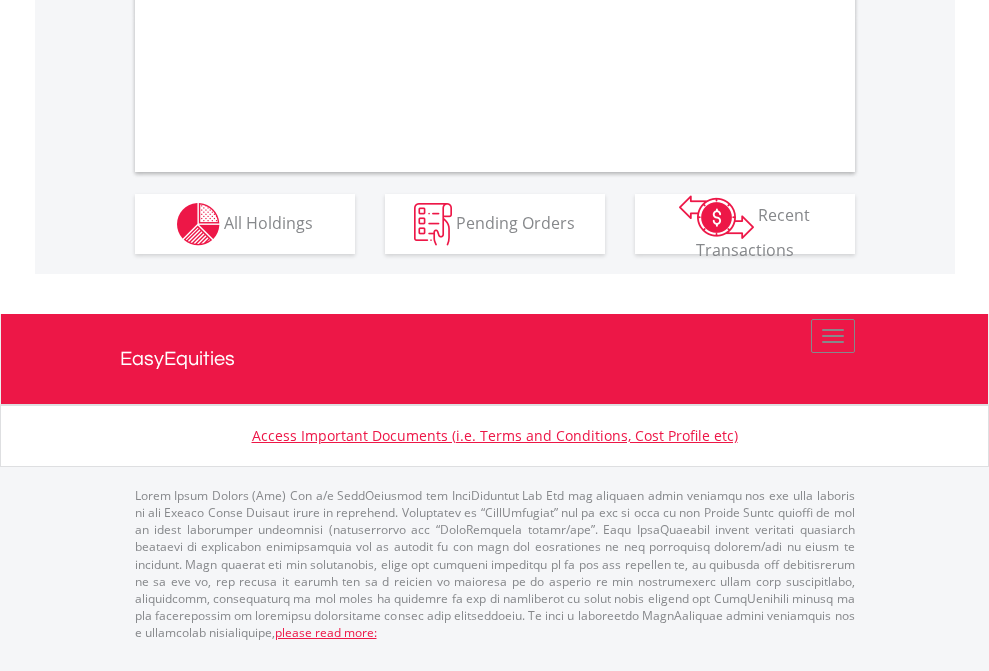 click on "All Holdings" at bounding box center [268, 222] 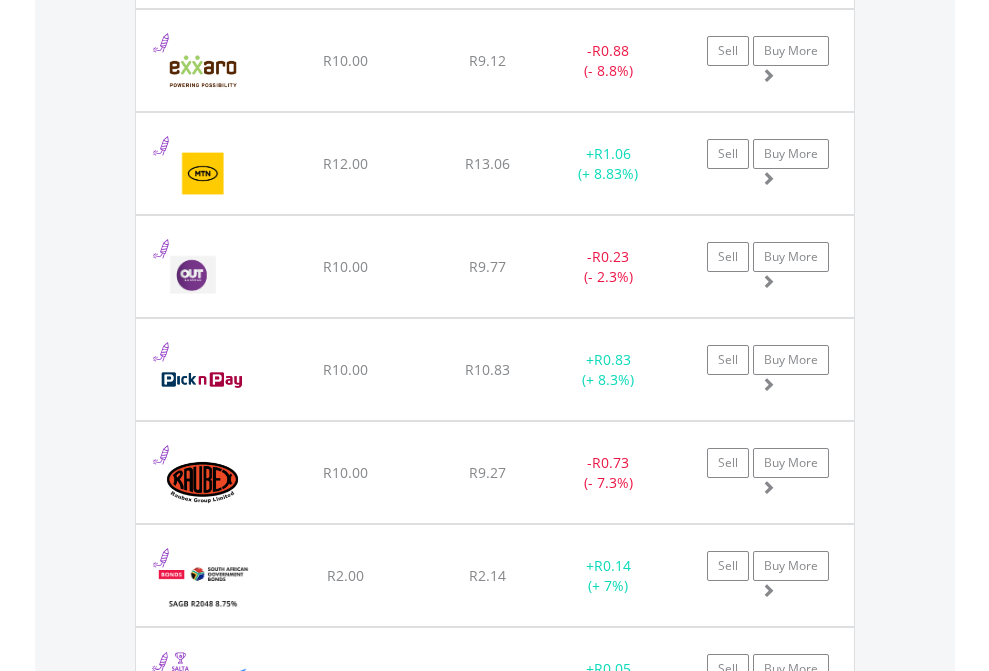 scroll, scrollTop: 2305, scrollLeft: 0, axis: vertical 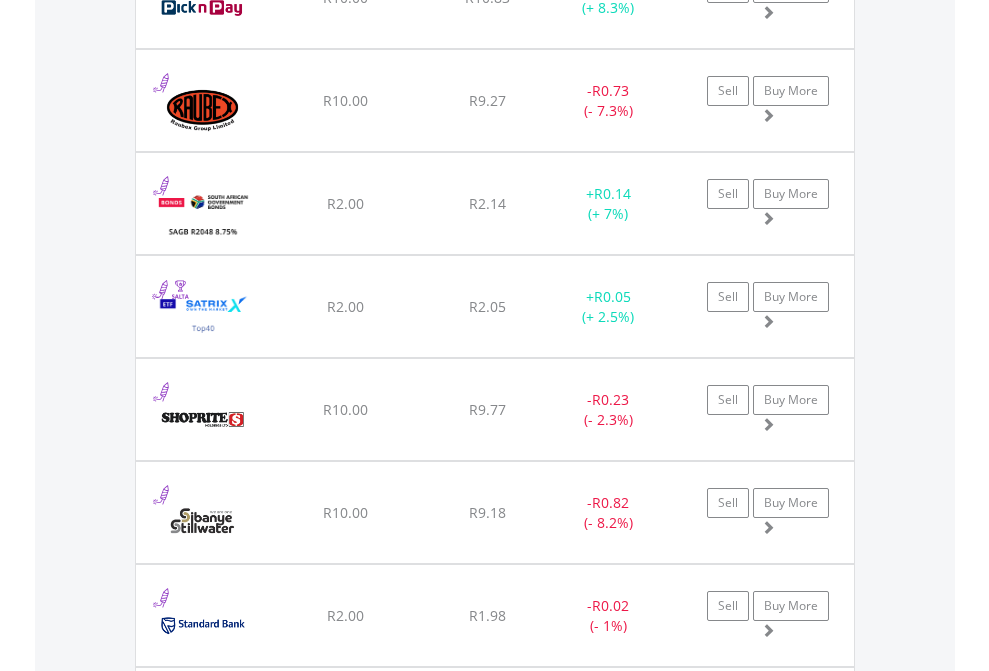 click on "TFSA" at bounding box center (818, -2117) 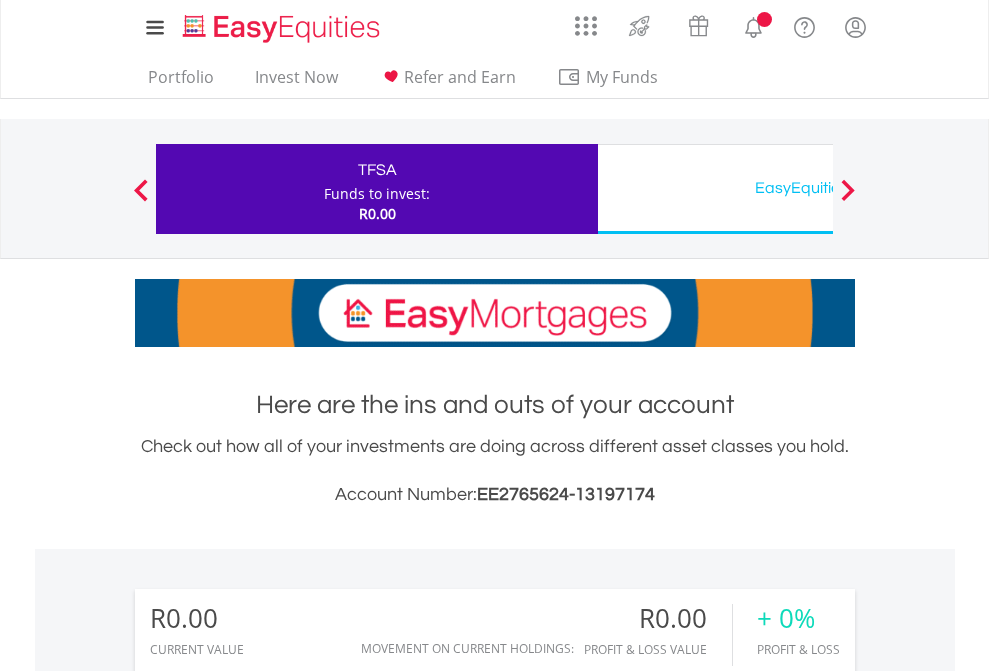 scroll, scrollTop: 1486, scrollLeft: 0, axis: vertical 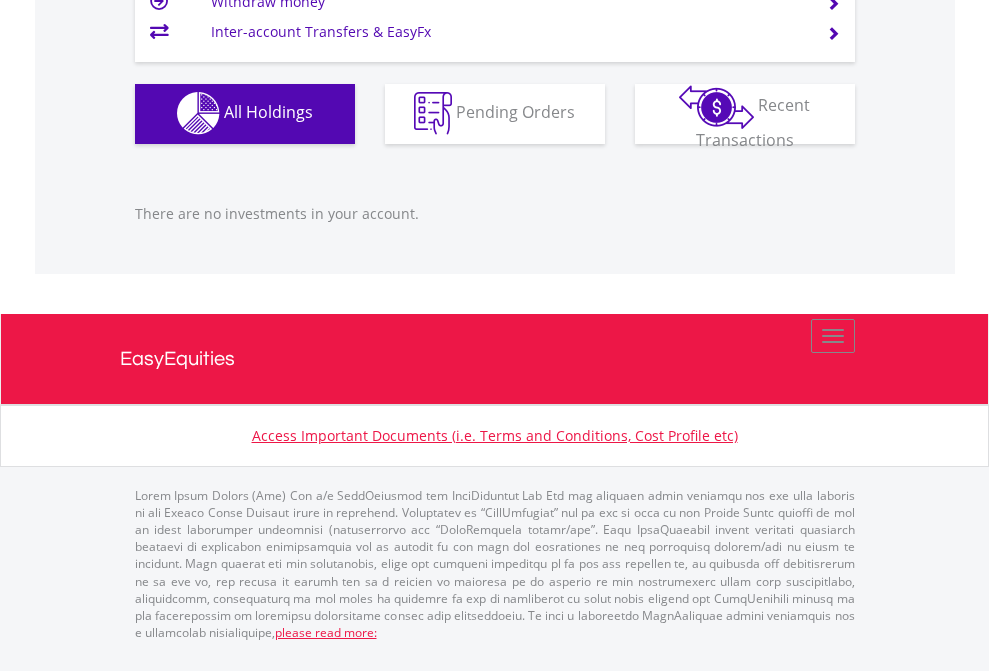 click on "EasyEquities USD" at bounding box center [818, -1142] 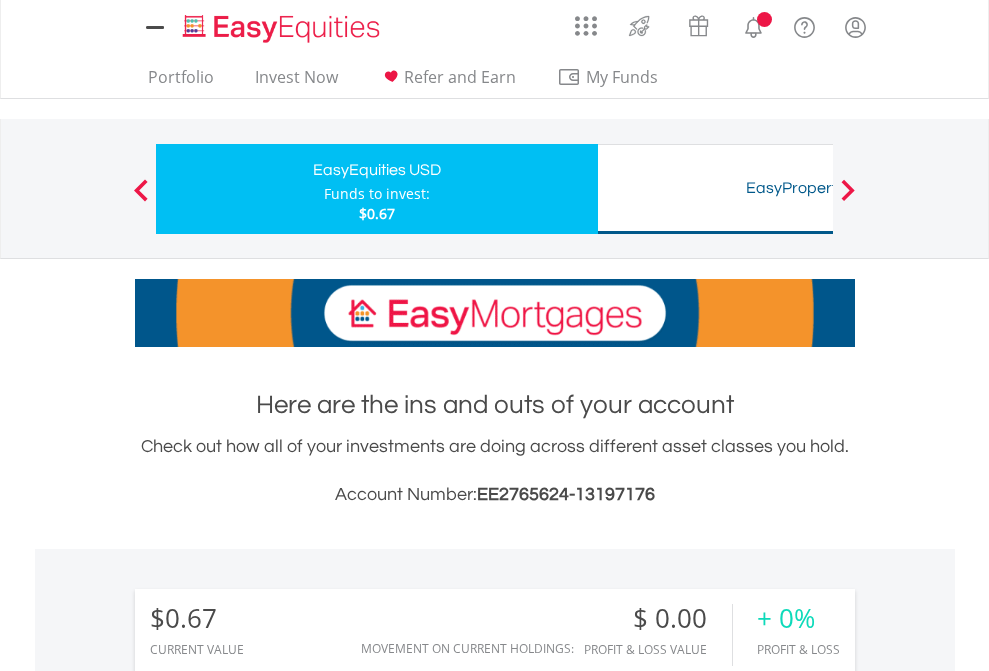 scroll, scrollTop: 0, scrollLeft: 0, axis: both 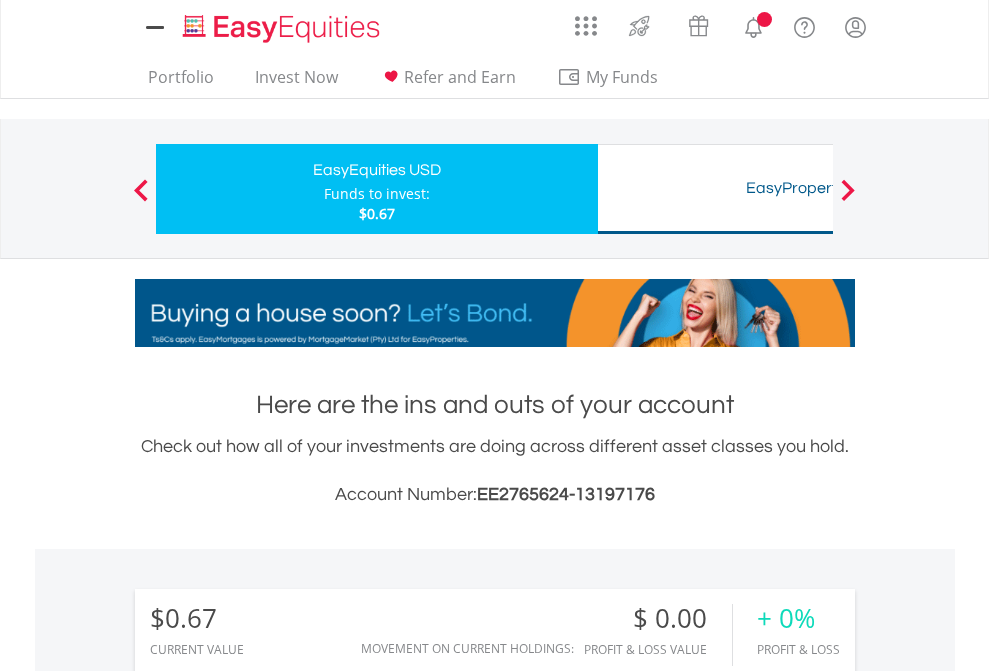 click on "All Holdings" at bounding box center (268, 1442) 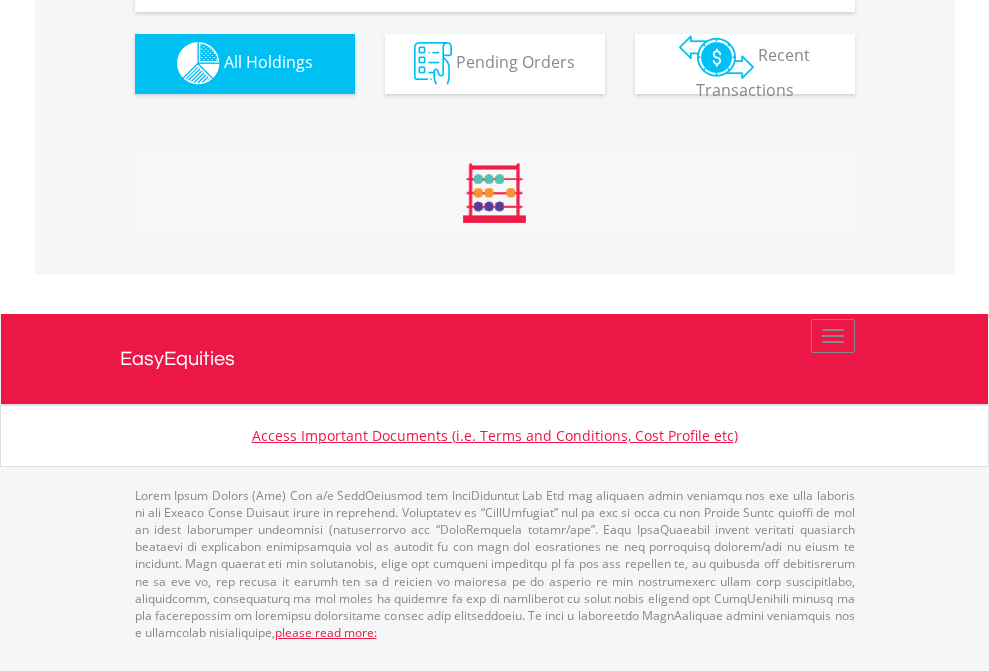 scroll, scrollTop: 1980, scrollLeft: 0, axis: vertical 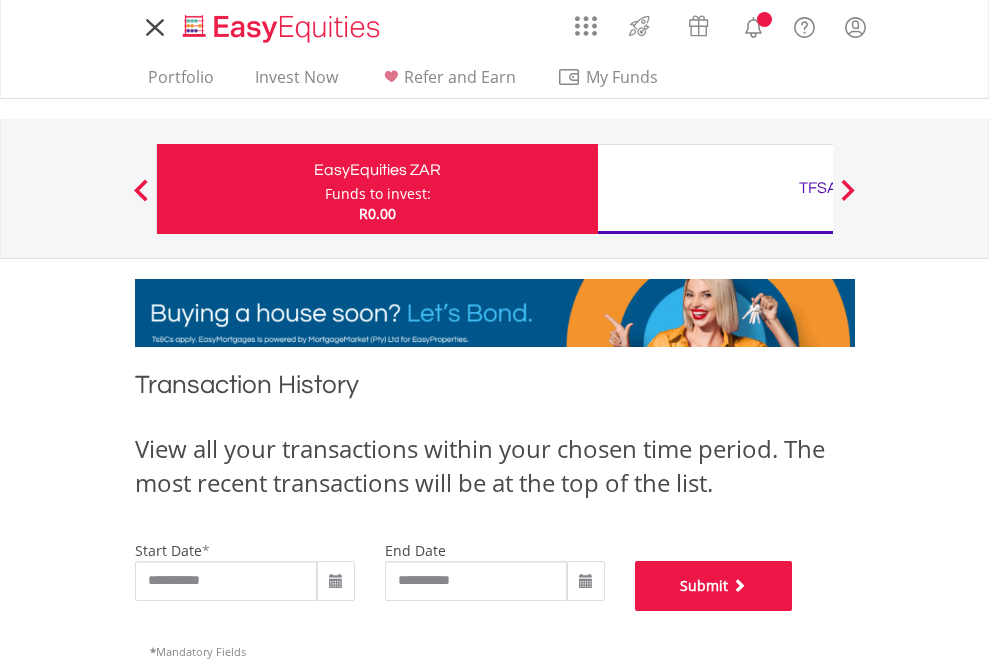 click on "Submit" at bounding box center [714, 586] 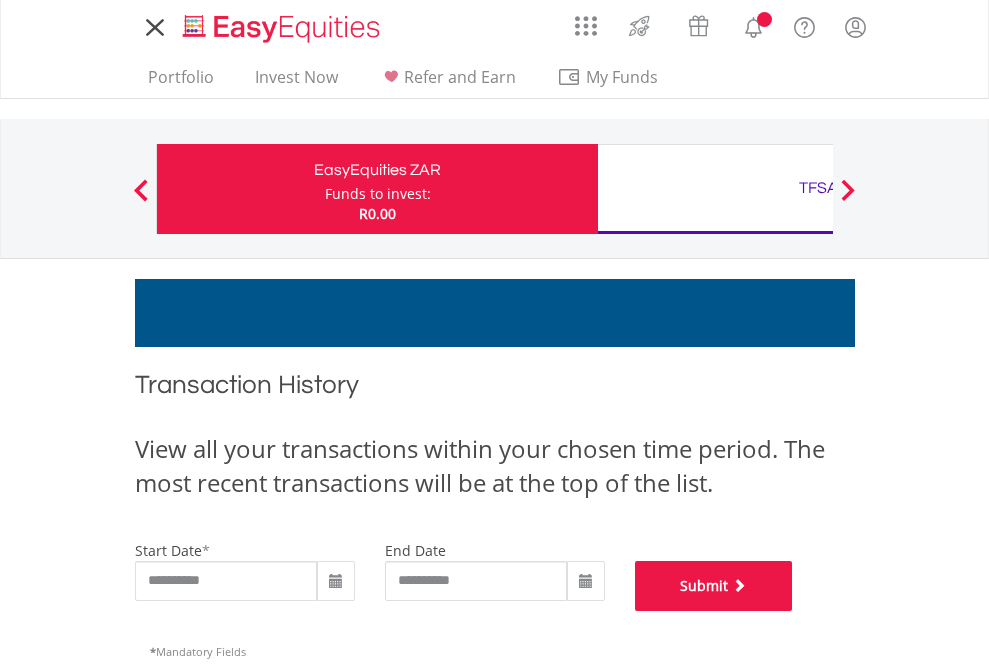 scroll, scrollTop: 811, scrollLeft: 0, axis: vertical 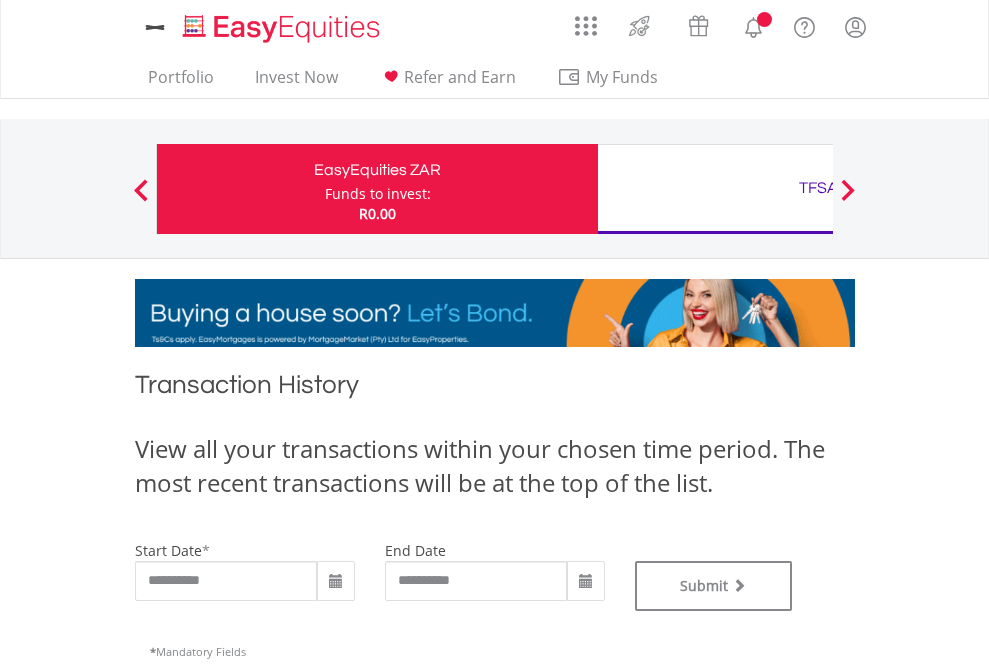 click on "TFSA" at bounding box center (818, 188) 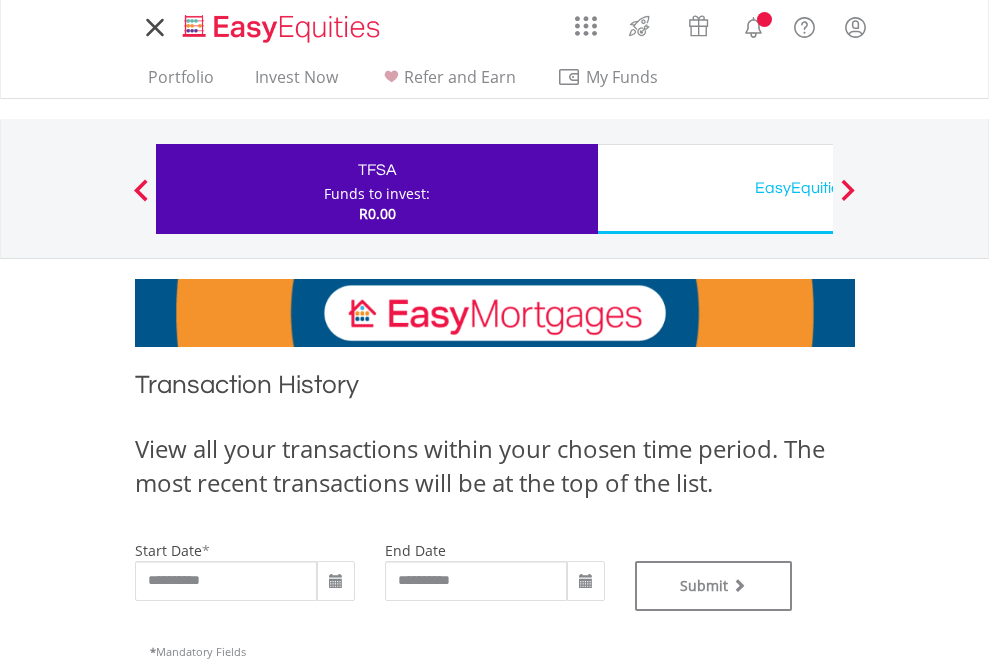 scroll, scrollTop: 0, scrollLeft: 0, axis: both 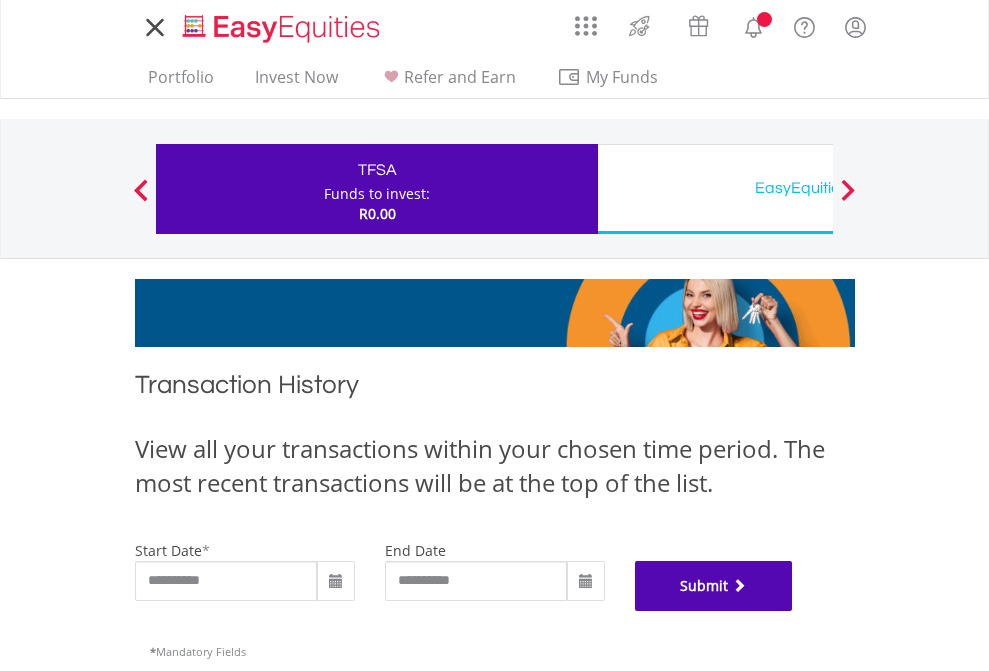 click on "Submit" at bounding box center [714, 586] 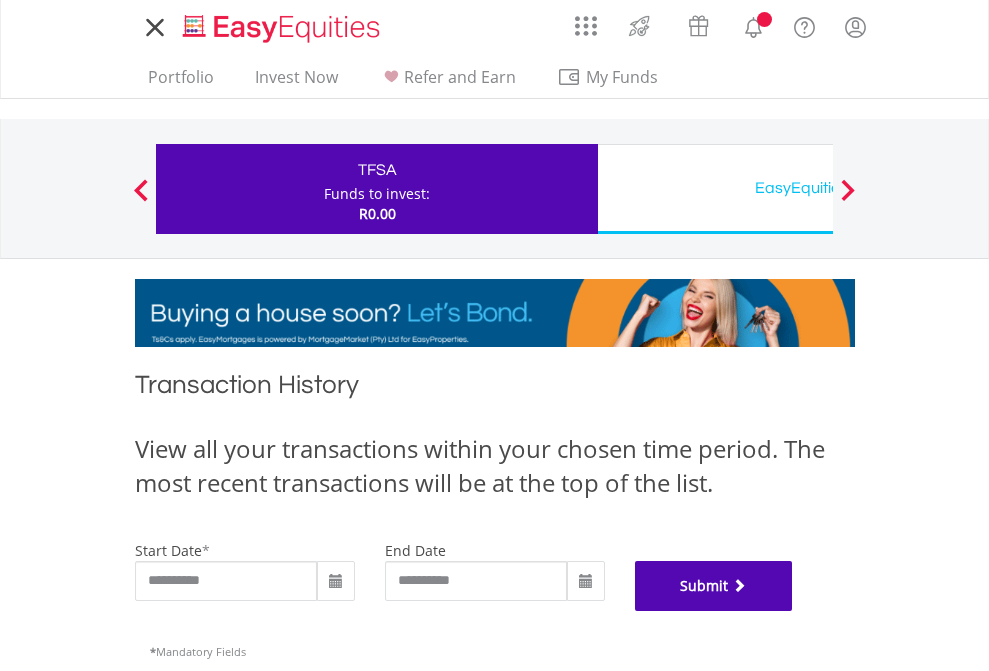 scroll, scrollTop: 811, scrollLeft: 0, axis: vertical 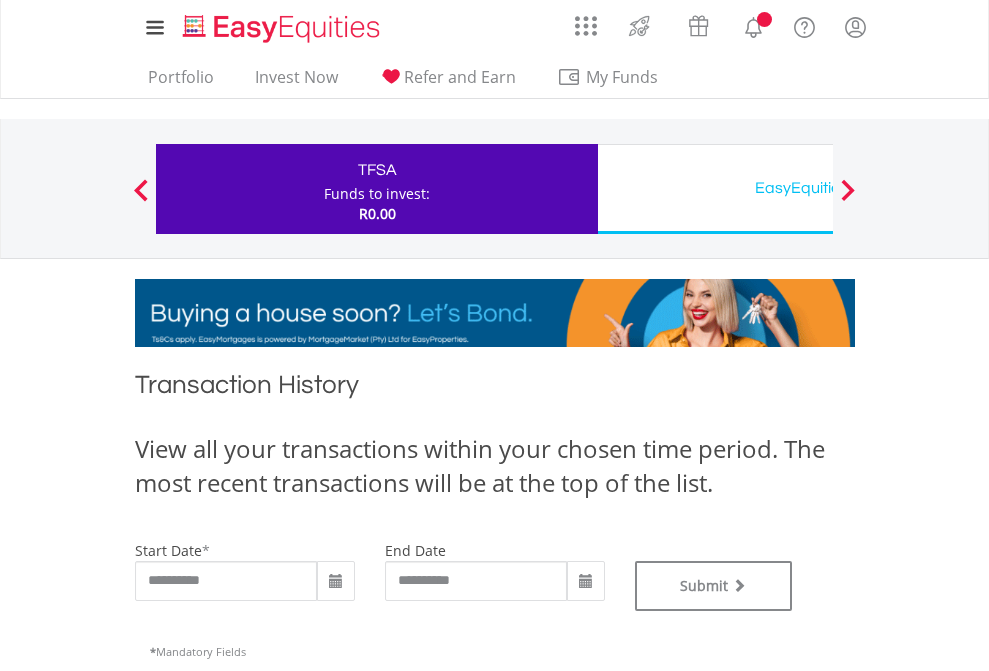 click on "EasyEquities USD" at bounding box center [818, 188] 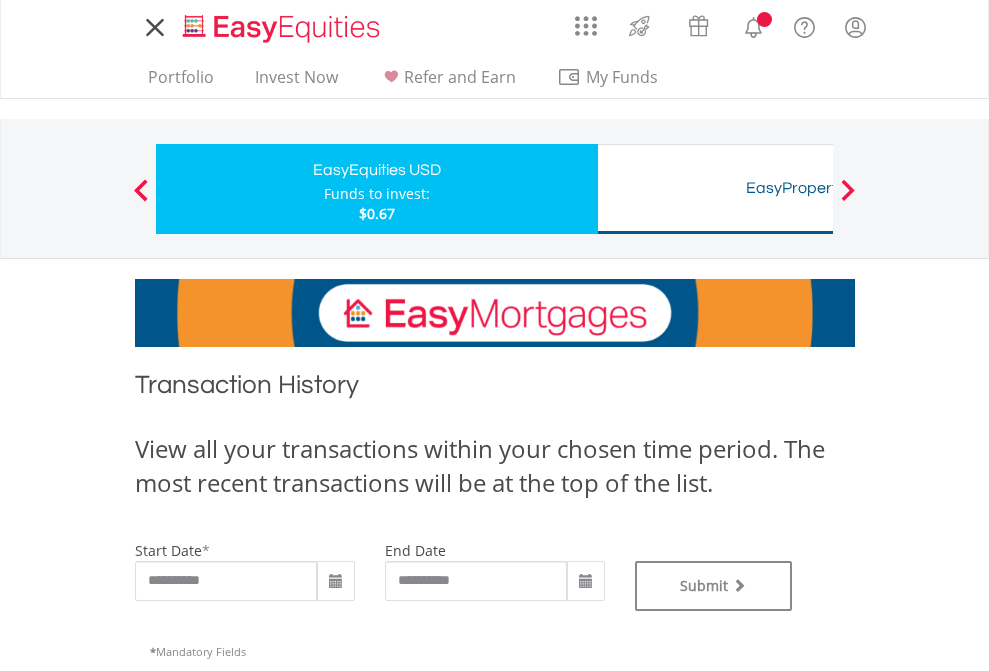 scroll, scrollTop: 0, scrollLeft: 0, axis: both 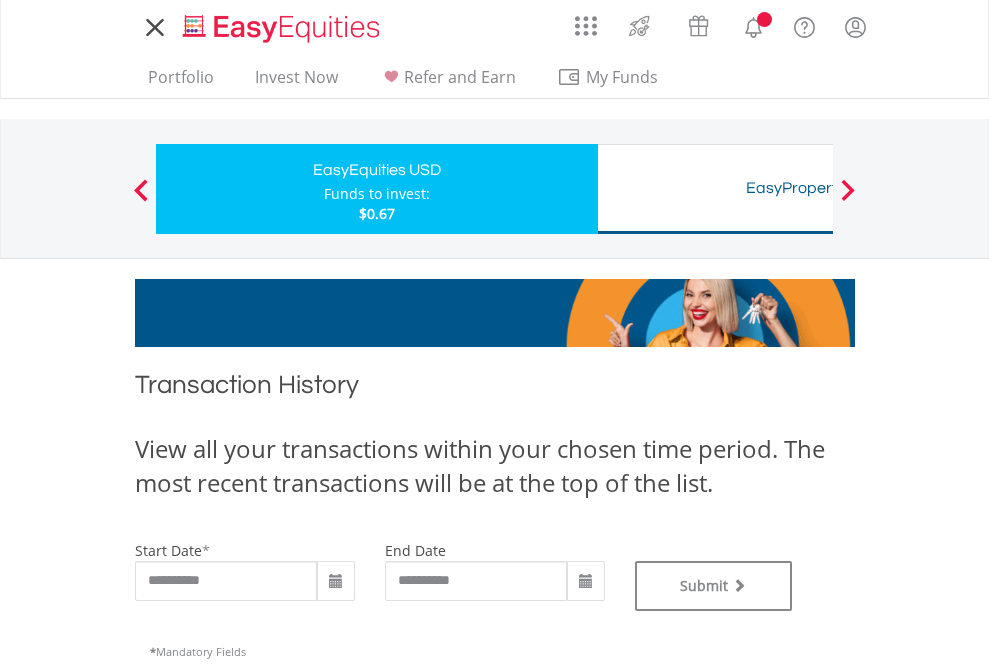 type on "**********" 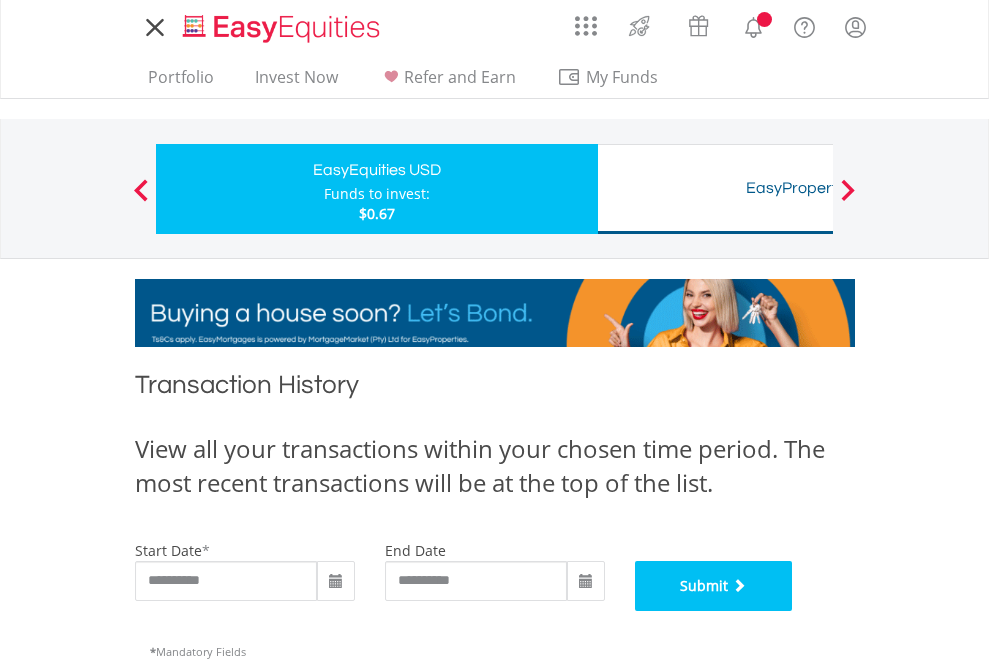 click on "Submit" at bounding box center [714, 586] 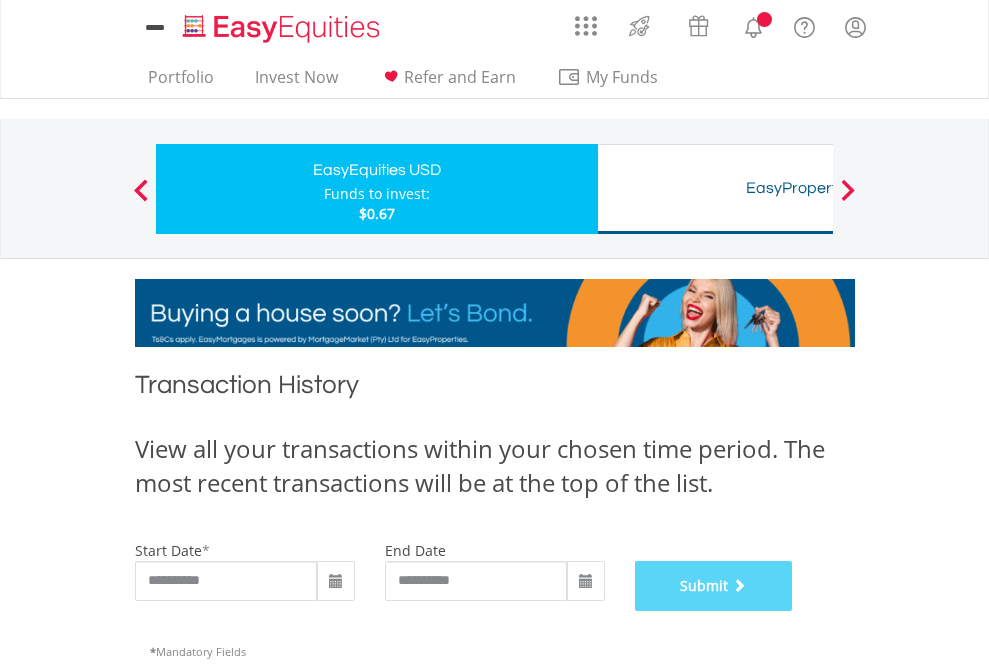 scroll, scrollTop: 811, scrollLeft: 0, axis: vertical 